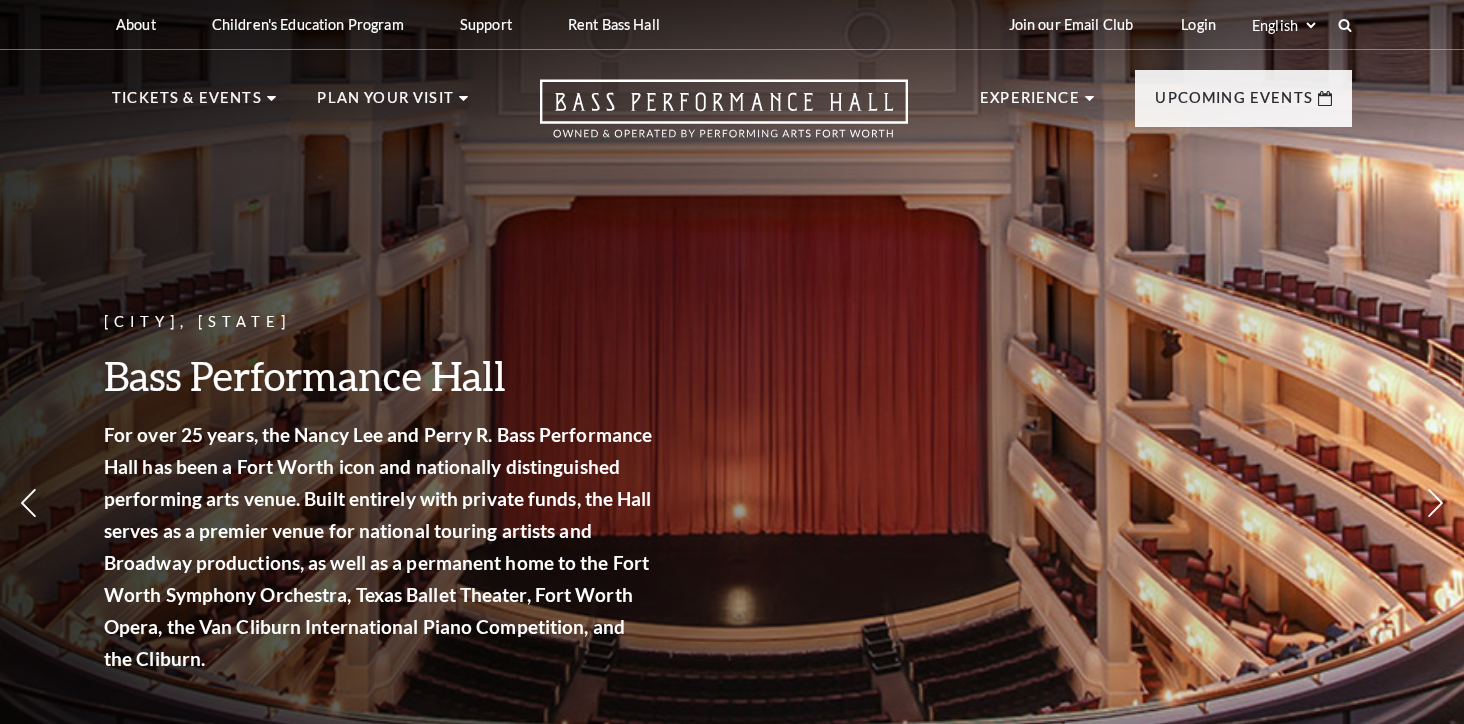 scroll, scrollTop: 0, scrollLeft: 0, axis: both 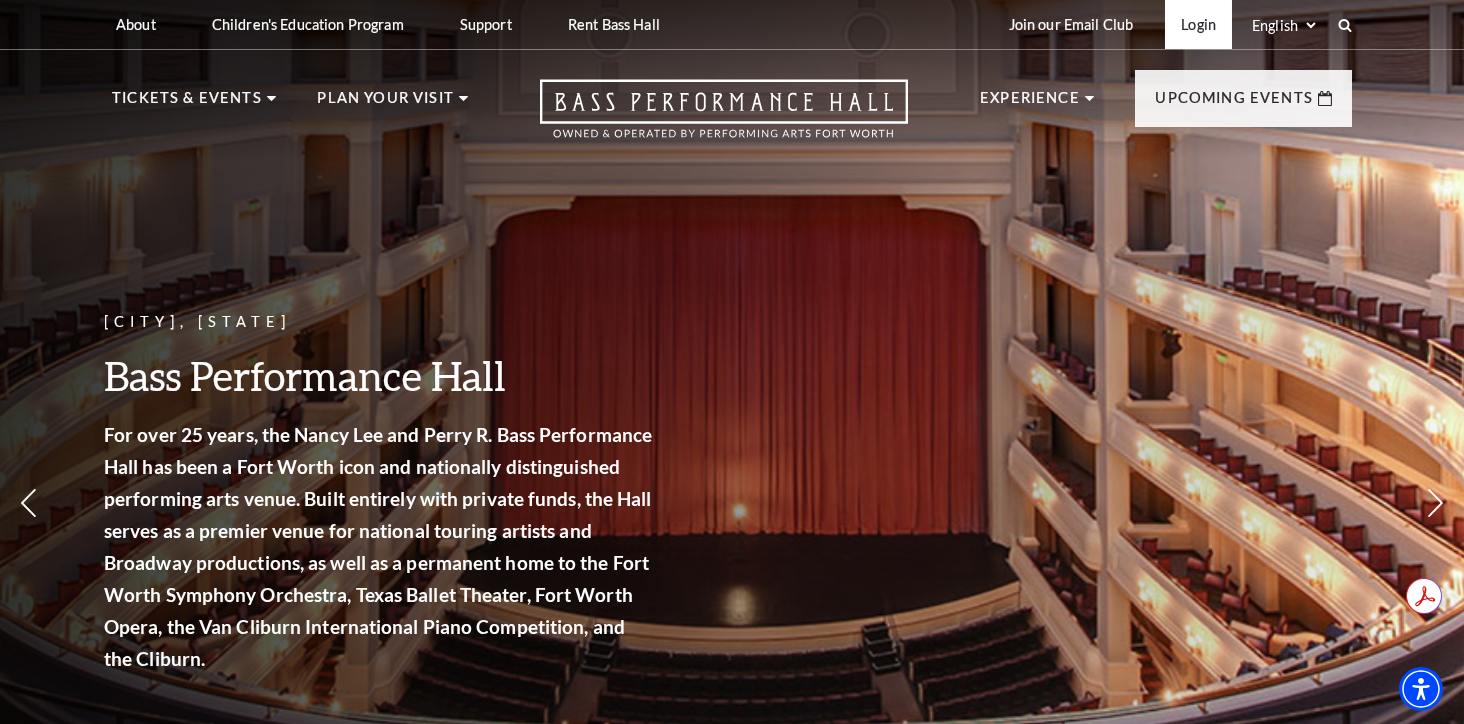 click on "Login" at bounding box center [1198, 24] 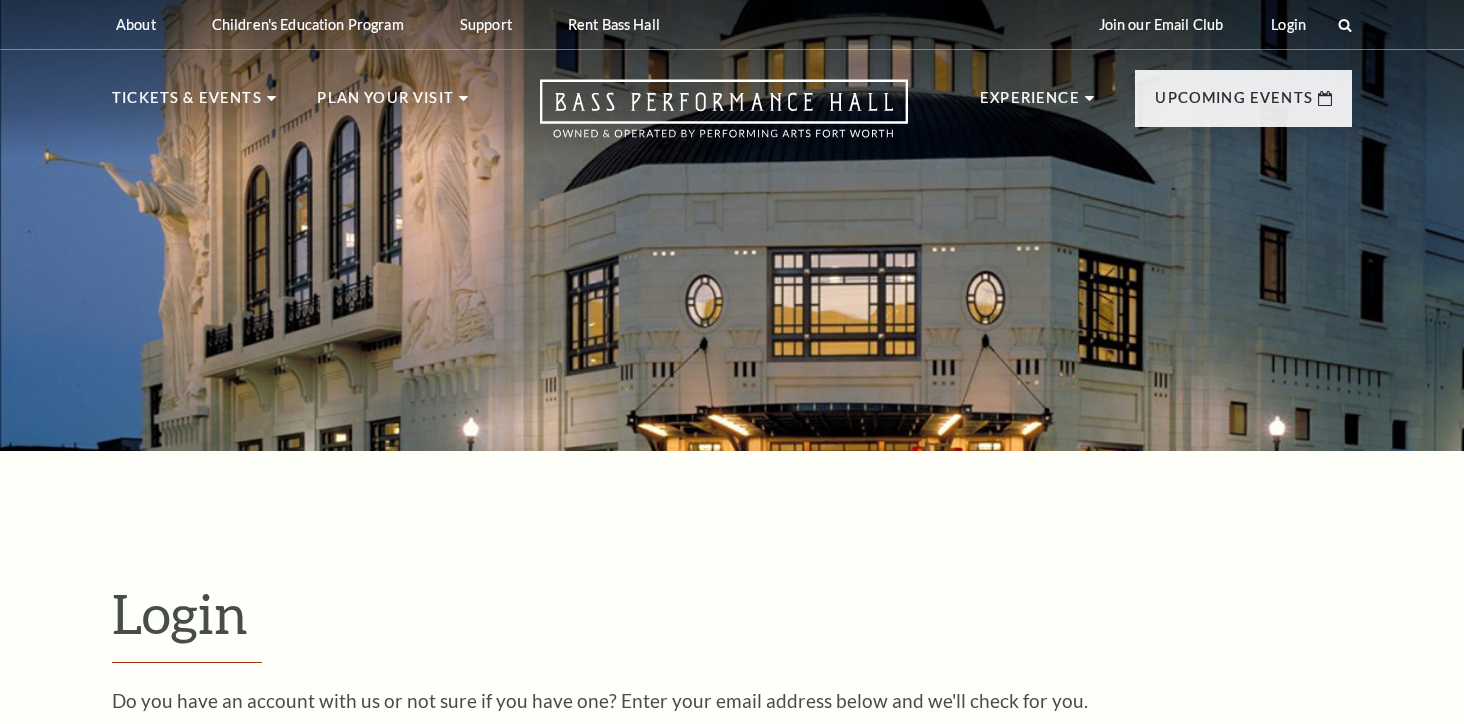 scroll, scrollTop: 555, scrollLeft: 0, axis: vertical 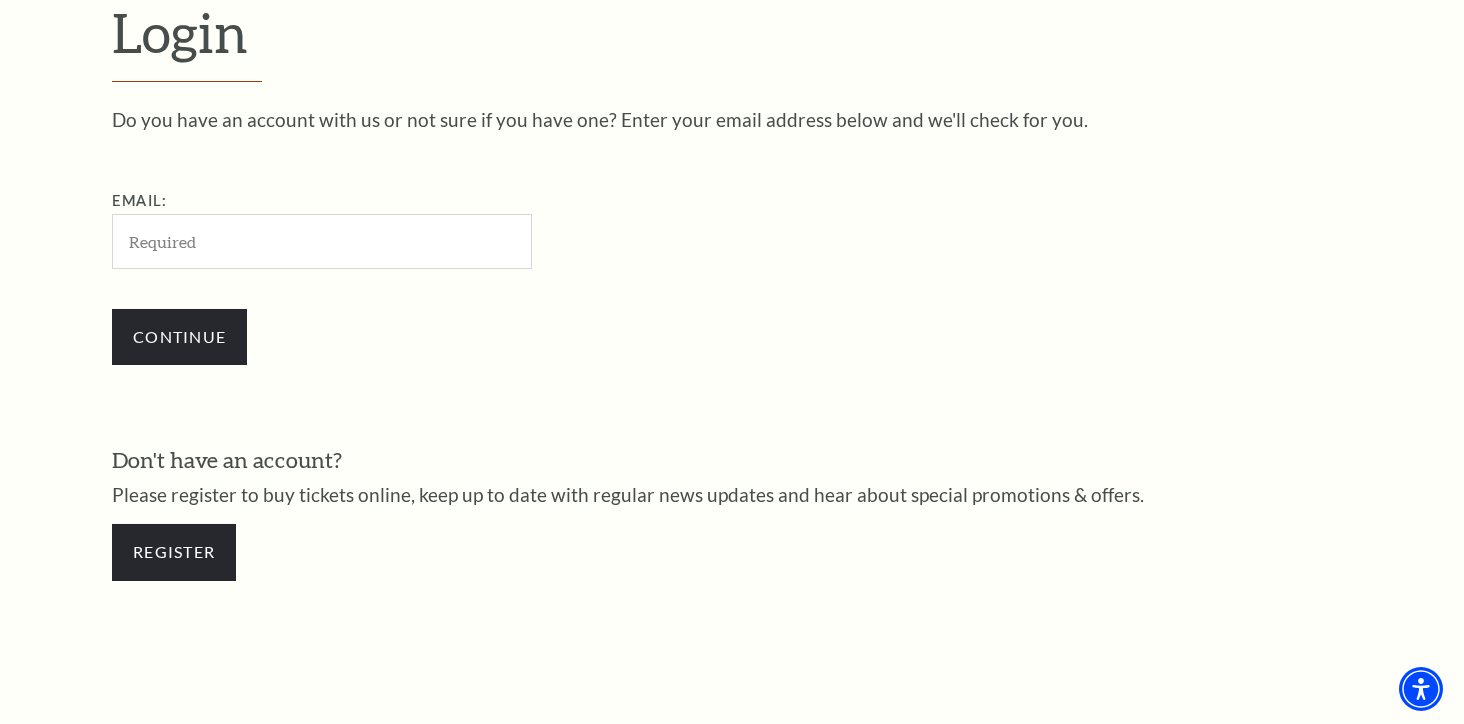 click on "Email:" at bounding box center [322, 241] 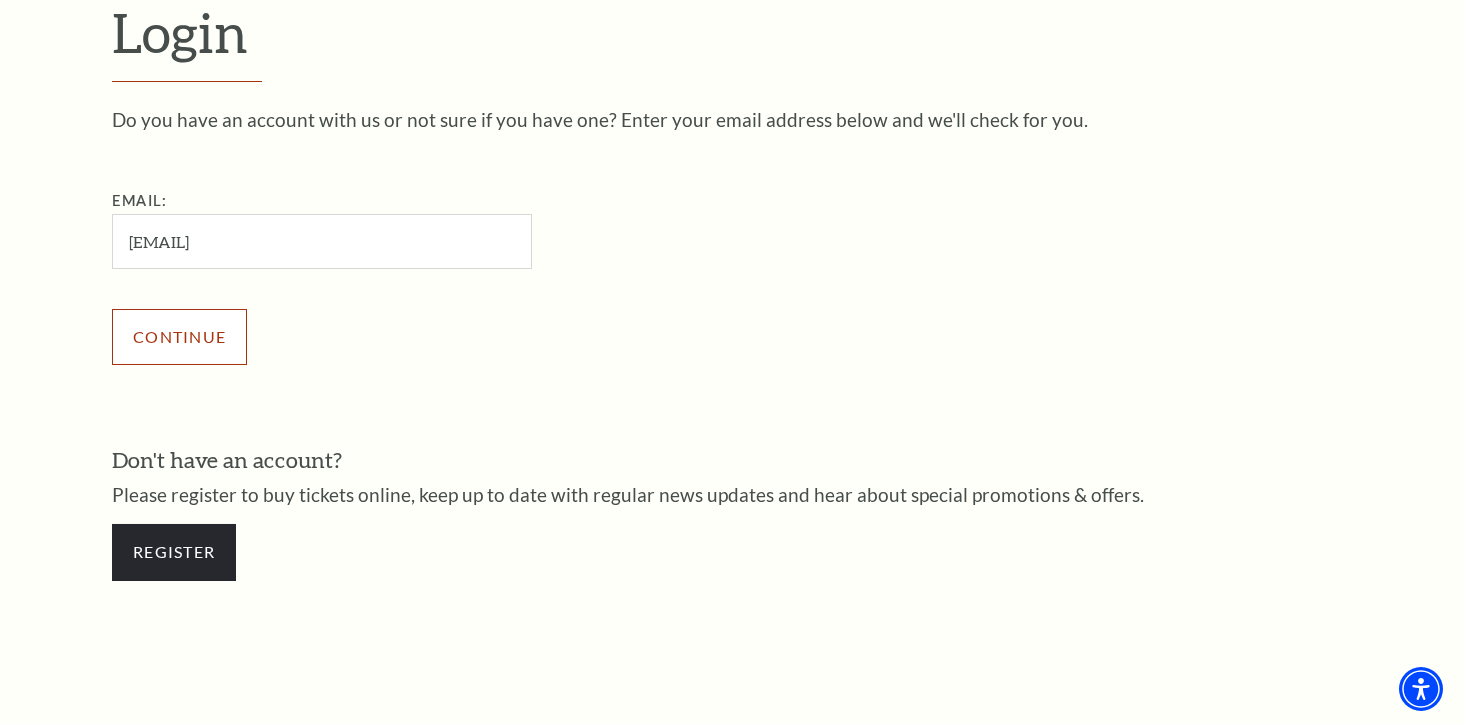 click on "Continue" at bounding box center [179, 337] 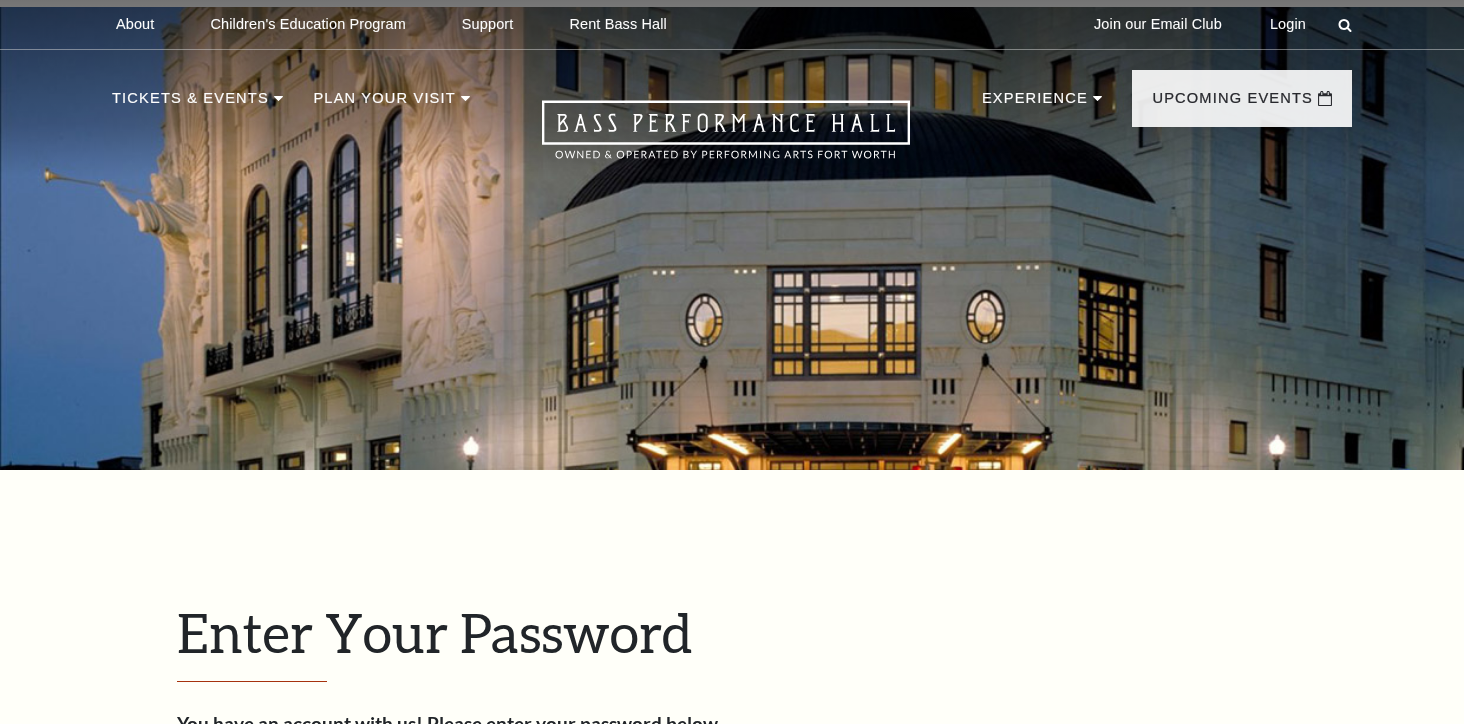 scroll, scrollTop: 654, scrollLeft: 0, axis: vertical 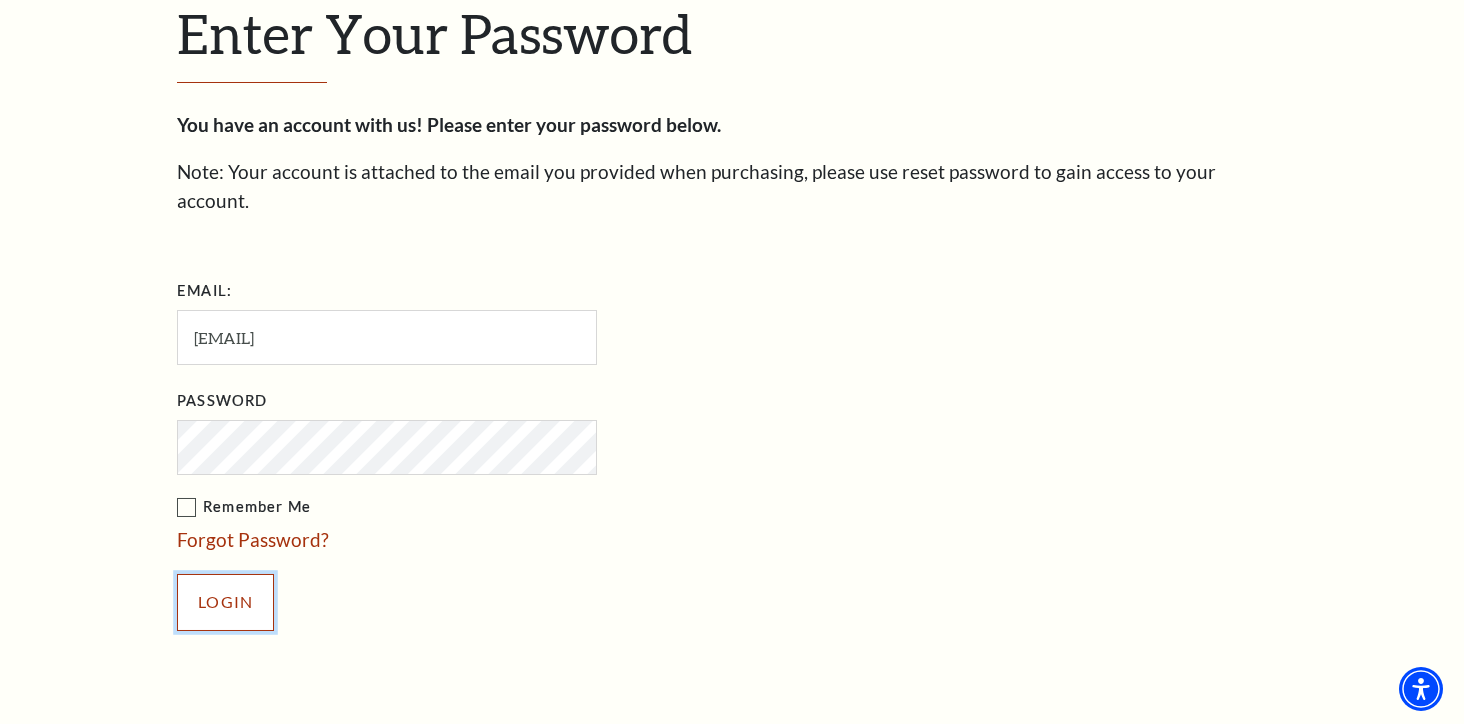 click on "Login" at bounding box center (225, 602) 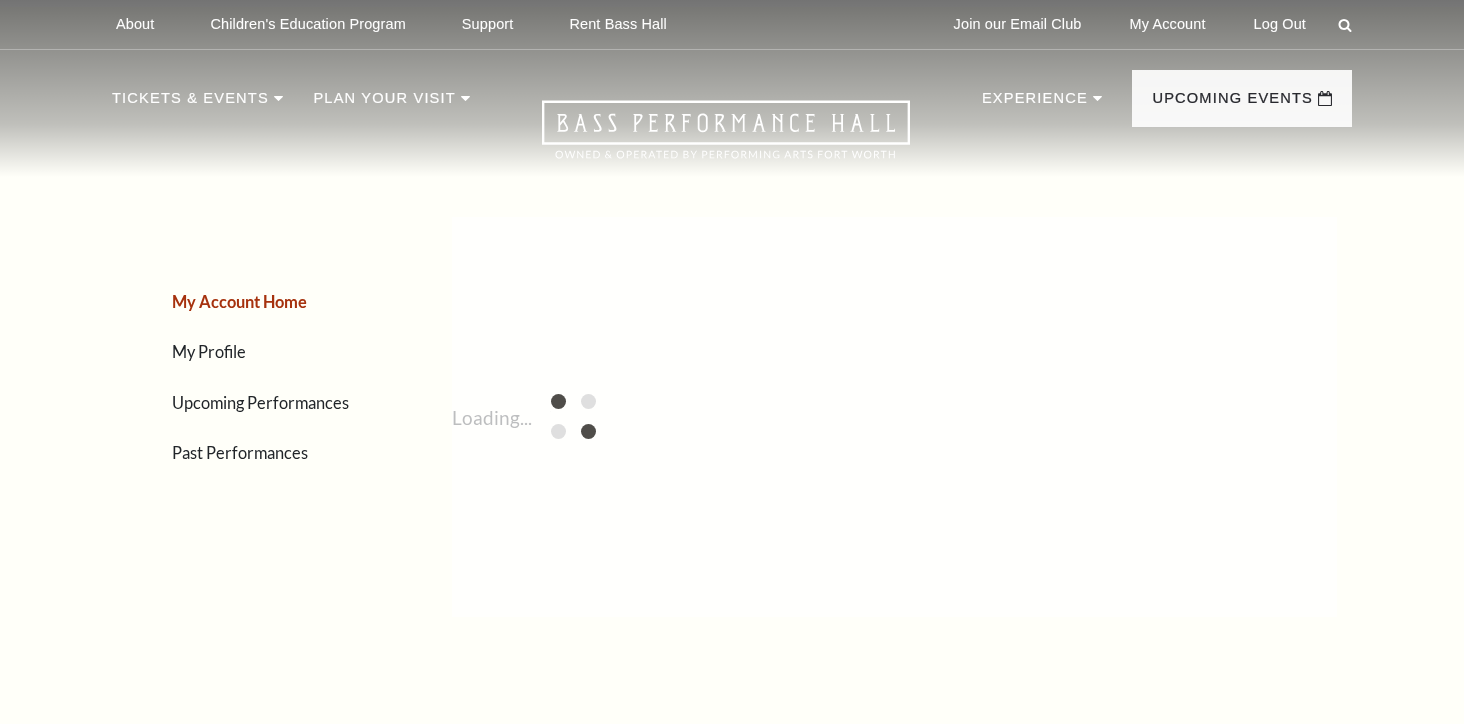 scroll, scrollTop: 0, scrollLeft: 0, axis: both 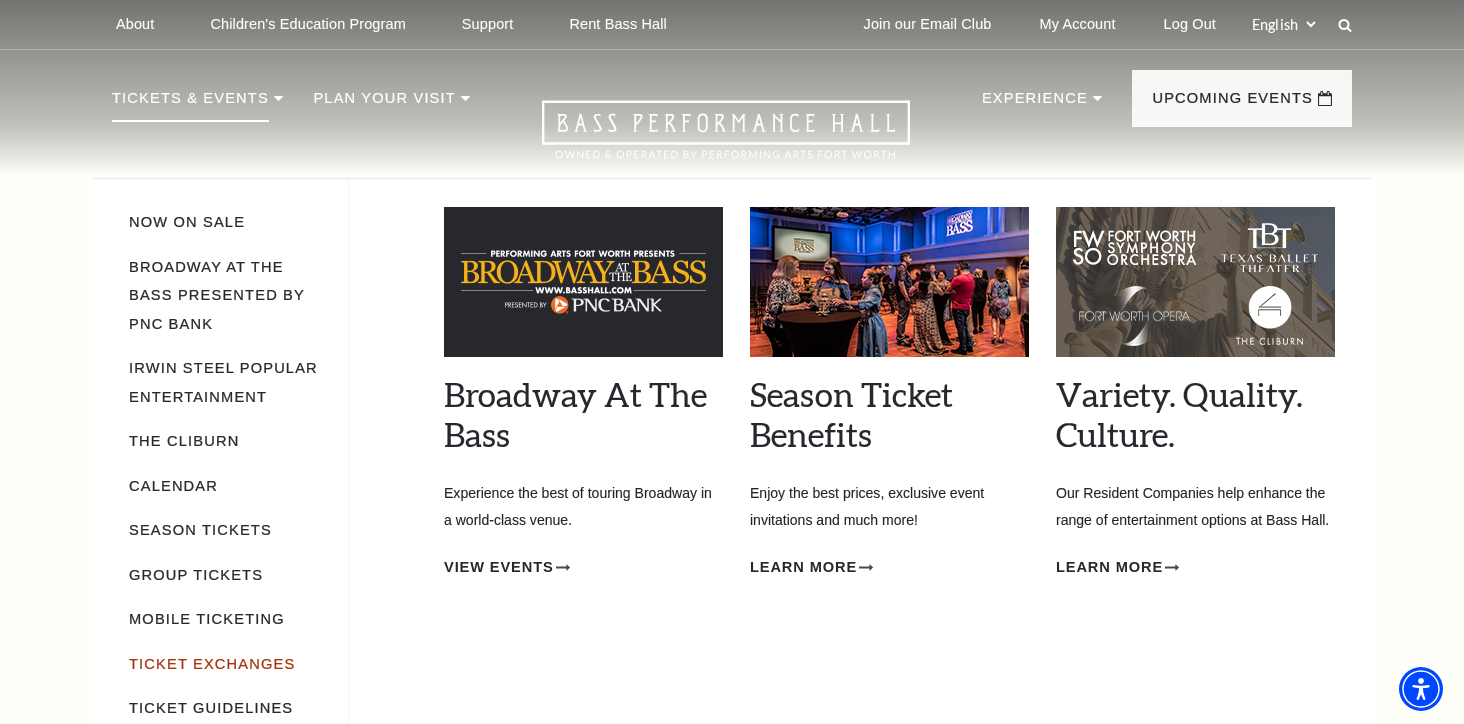 click on "Ticket Exchanges" at bounding box center [212, 664] 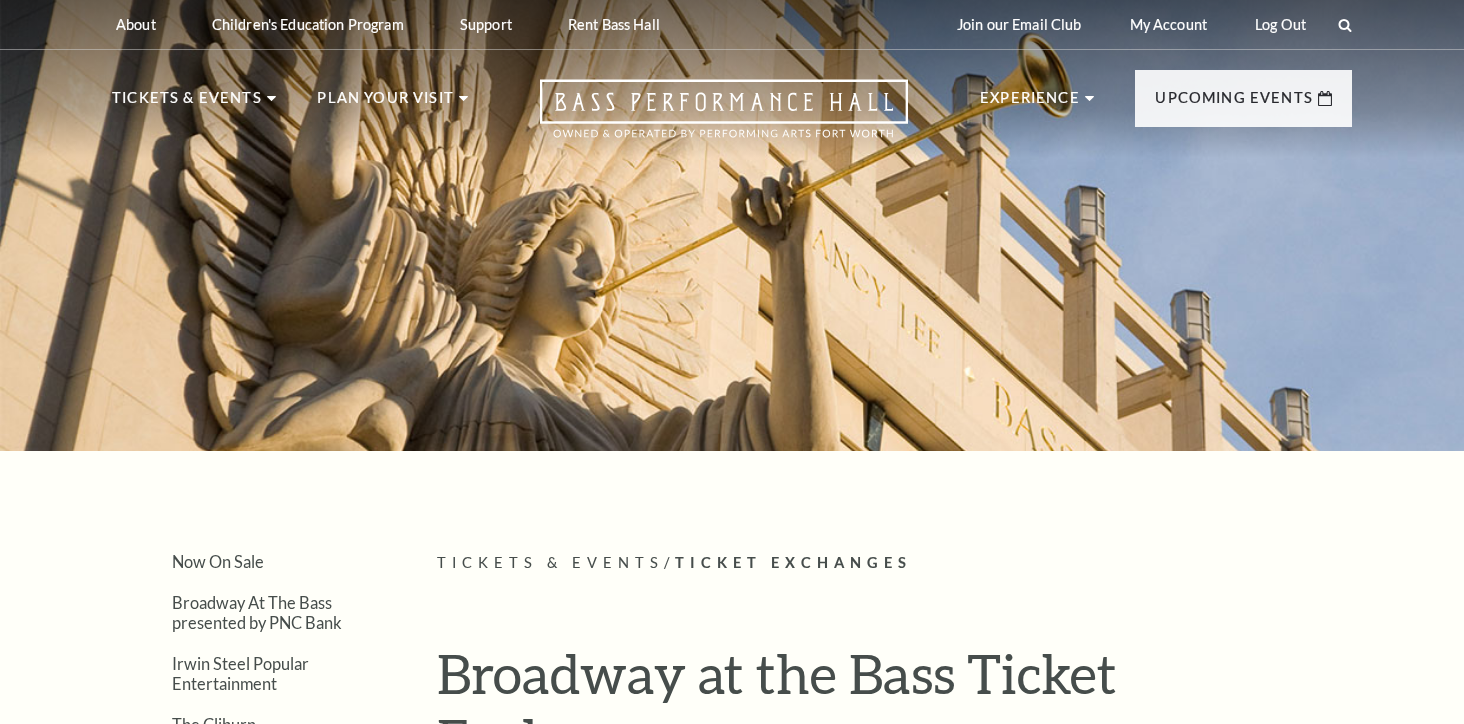 scroll, scrollTop: 0, scrollLeft: 0, axis: both 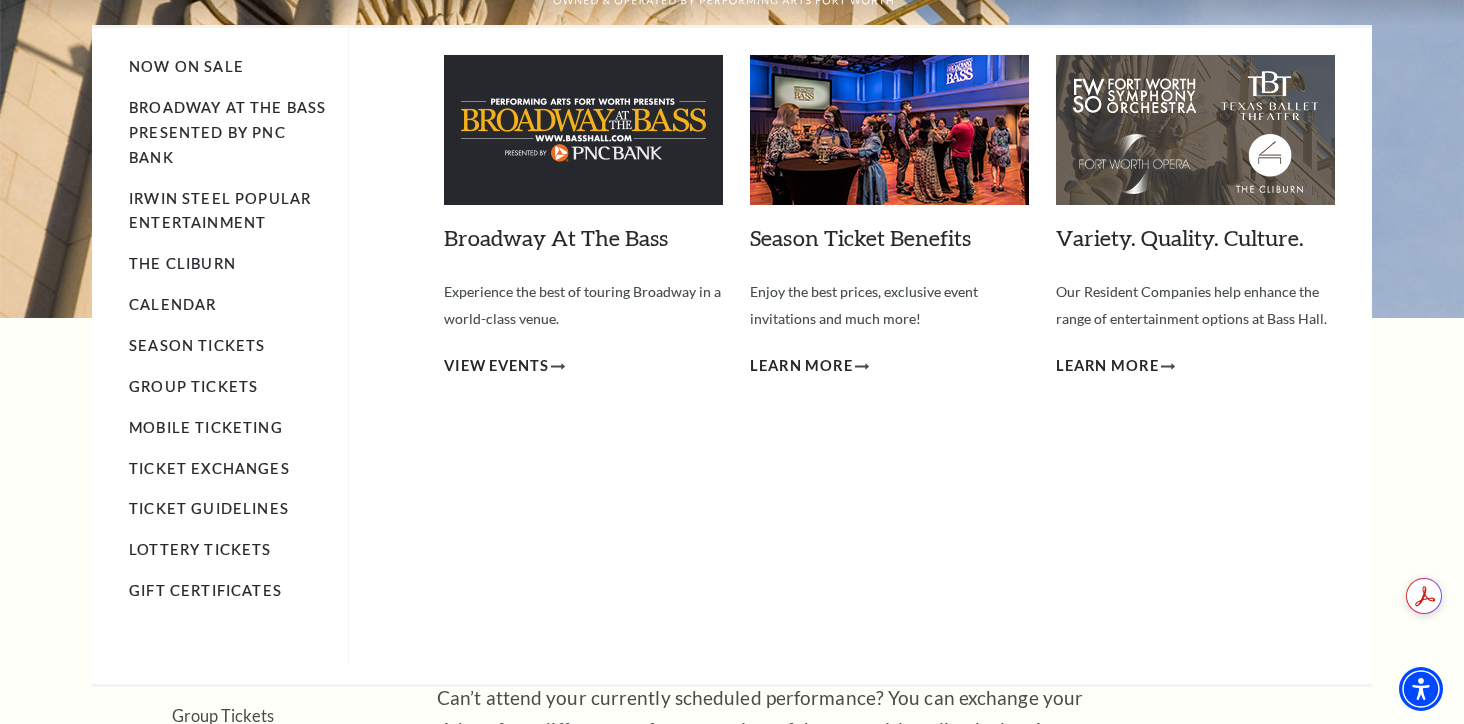 click on "Season Tickets" at bounding box center (197, 345) 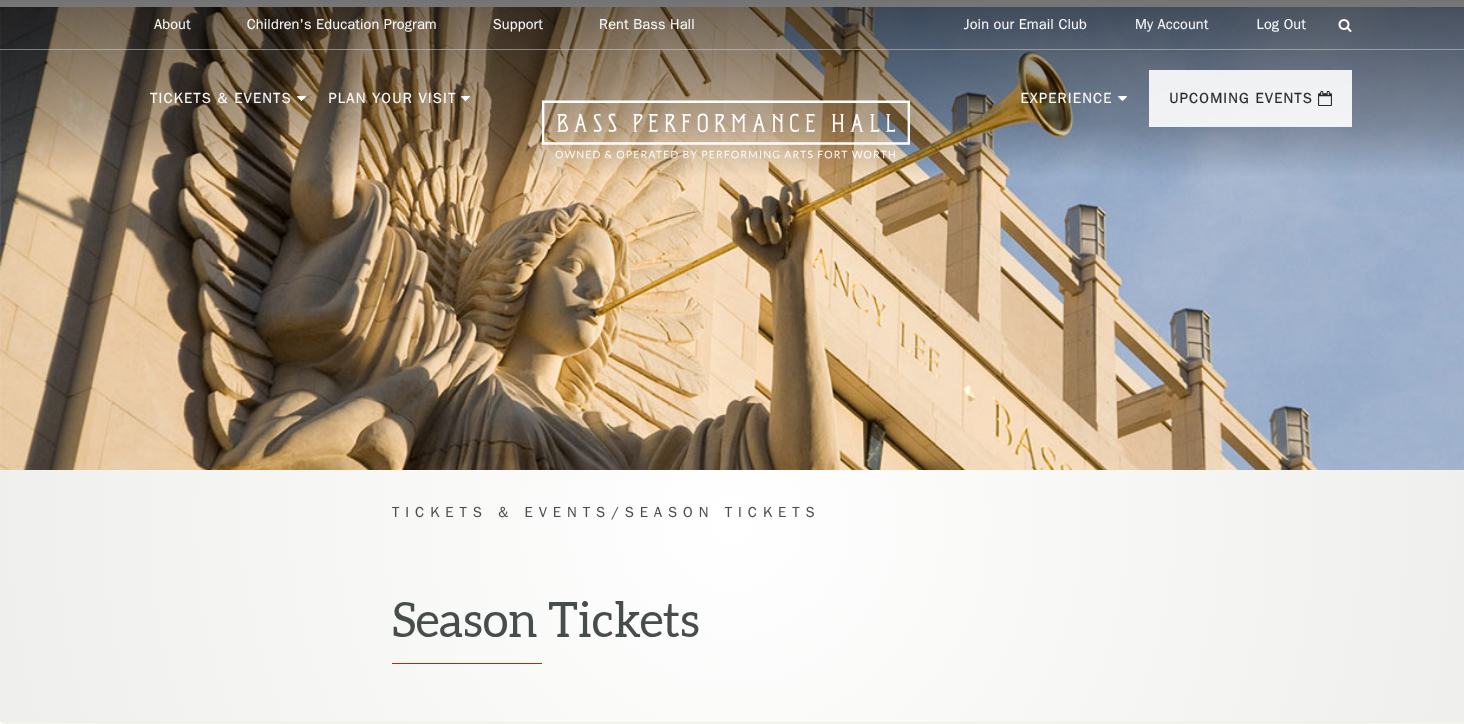 scroll, scrollTop: 0, scrollLeft: 0, axis: both 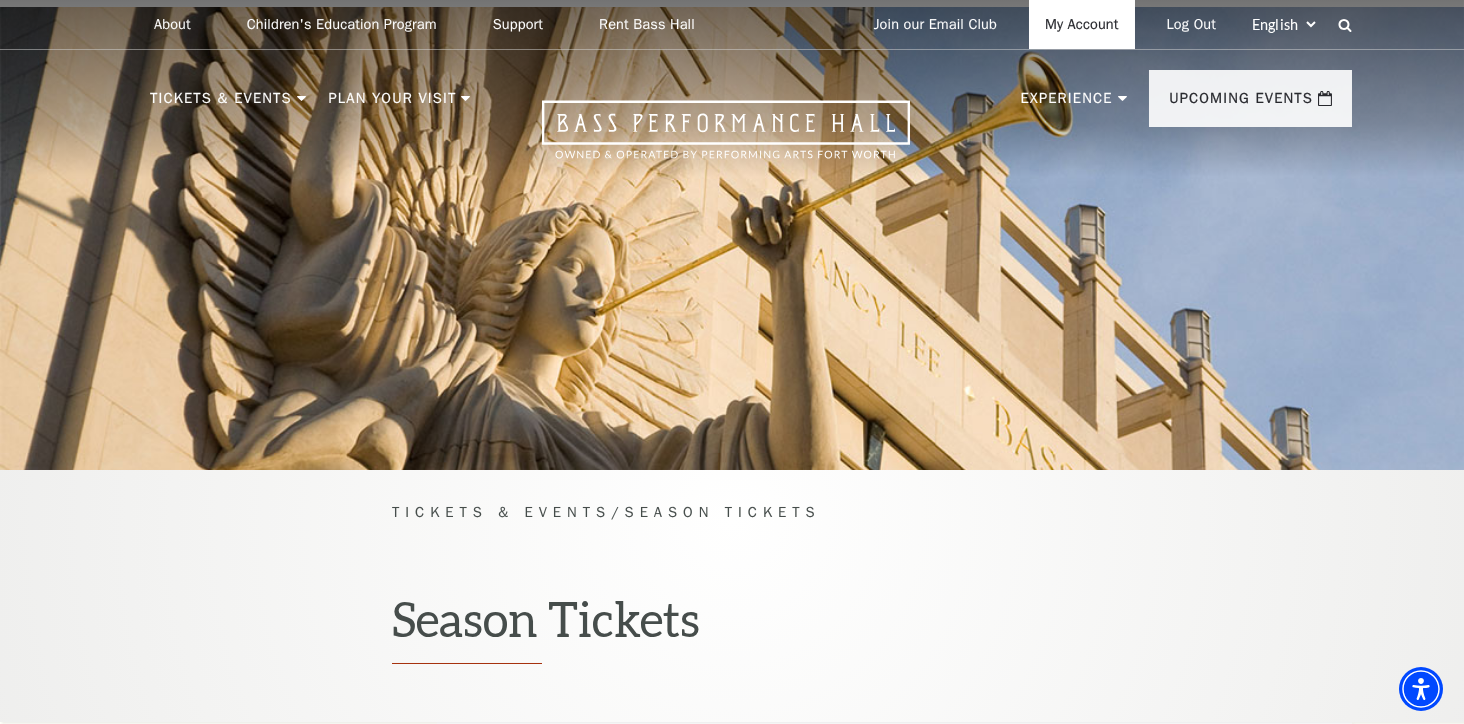 click on "My Account" at bounding box center (1082, 24) 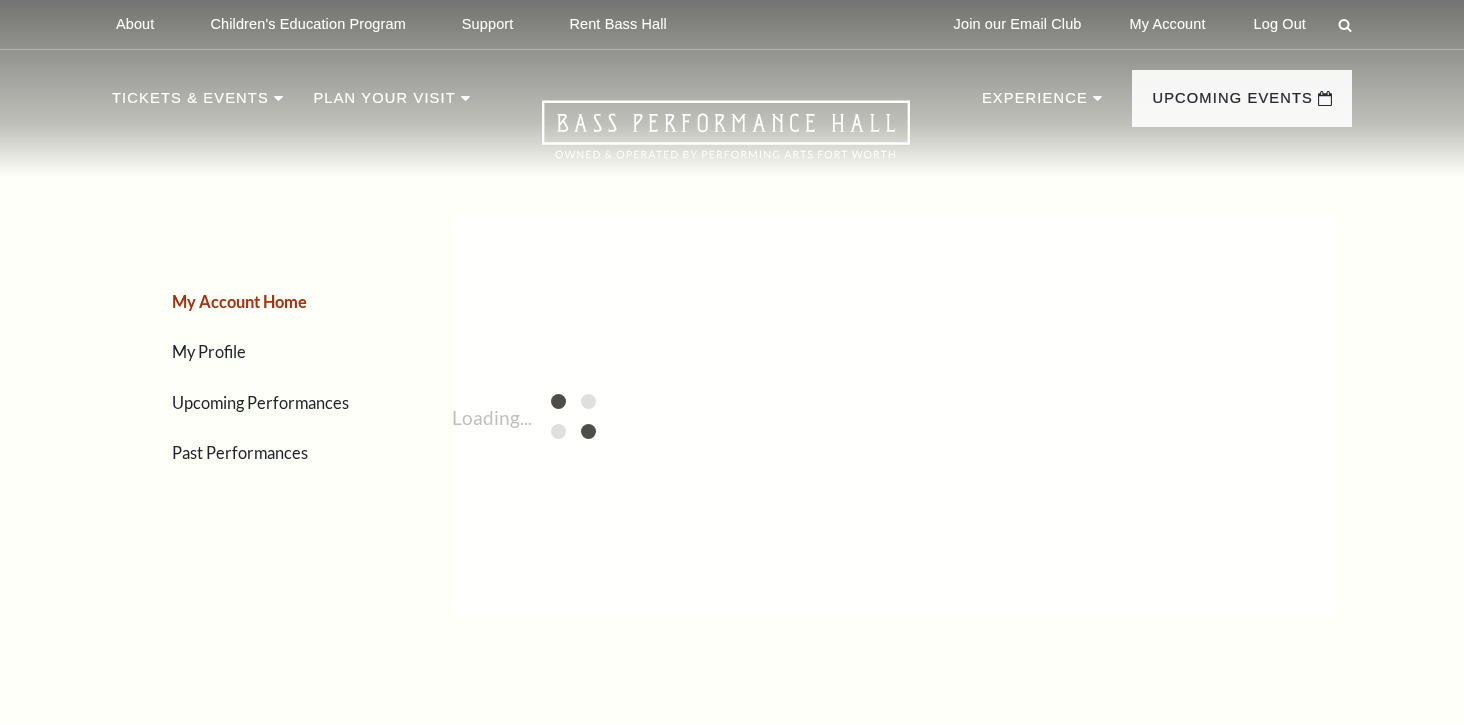 scroll, scrollTop: 0, scrollLeft: 0, axis: both 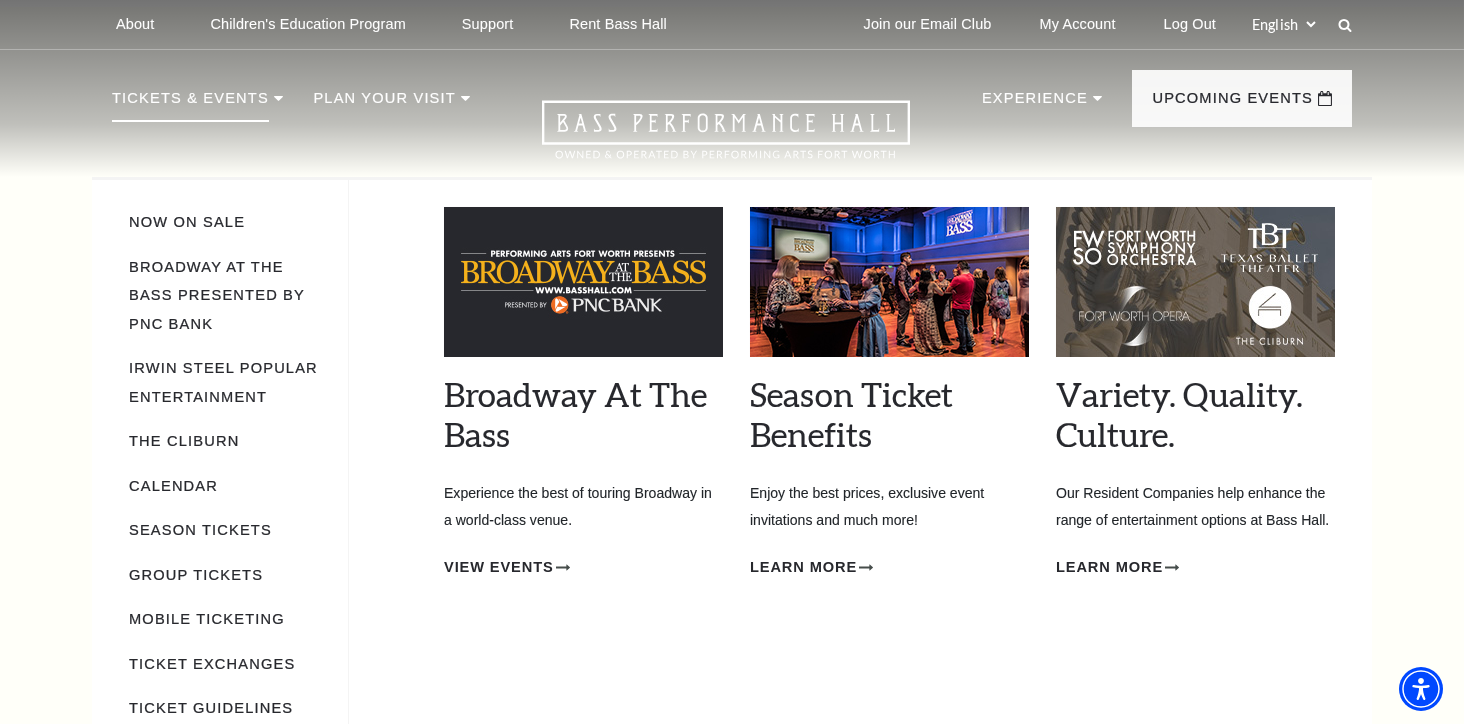 click on "Broadway At The Bass presented by PNC Bank" at bounding box center [228, 295] 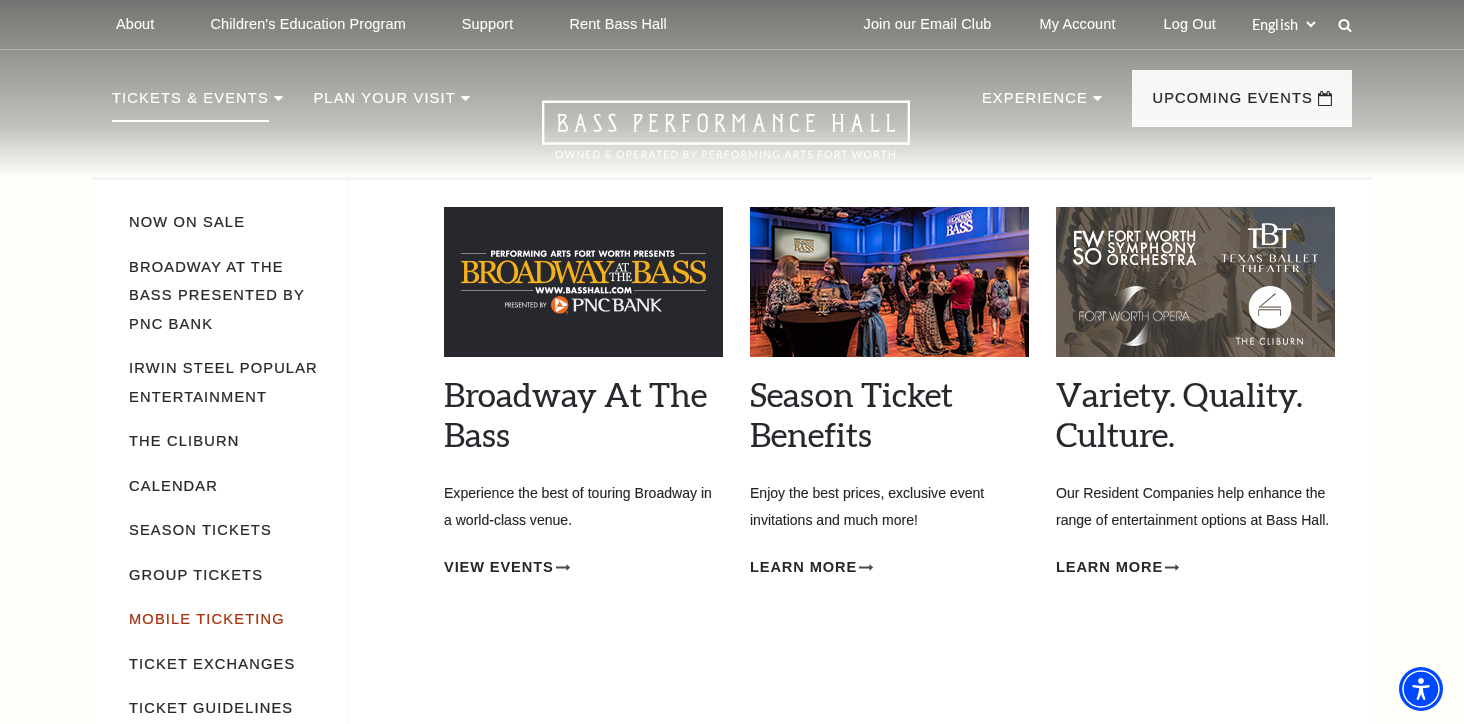 click on "Mobile Ticketing" at bounding box center [207, 619] 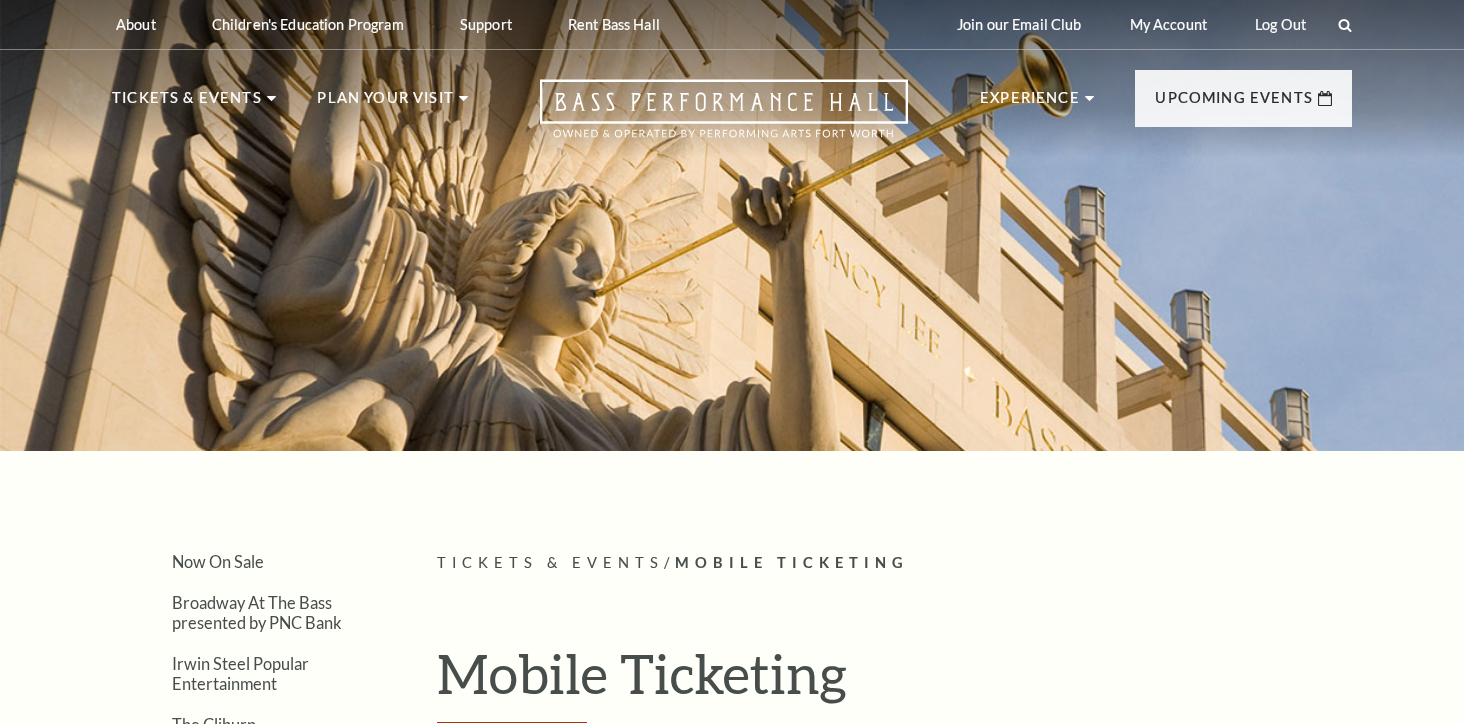 scroll, scrollTop: 0, scrollLeft: 0, axis: both 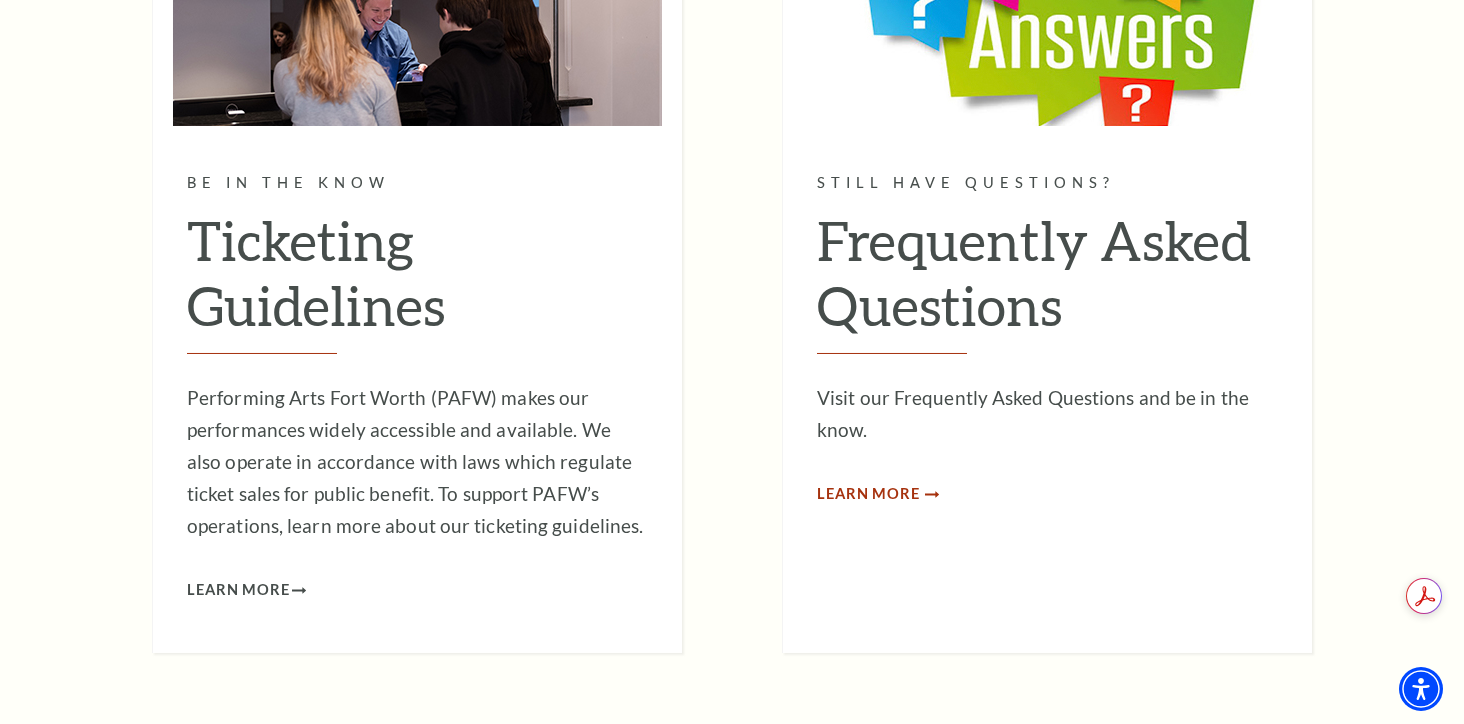 click on "Learn More" at bounding box center [868, 494] 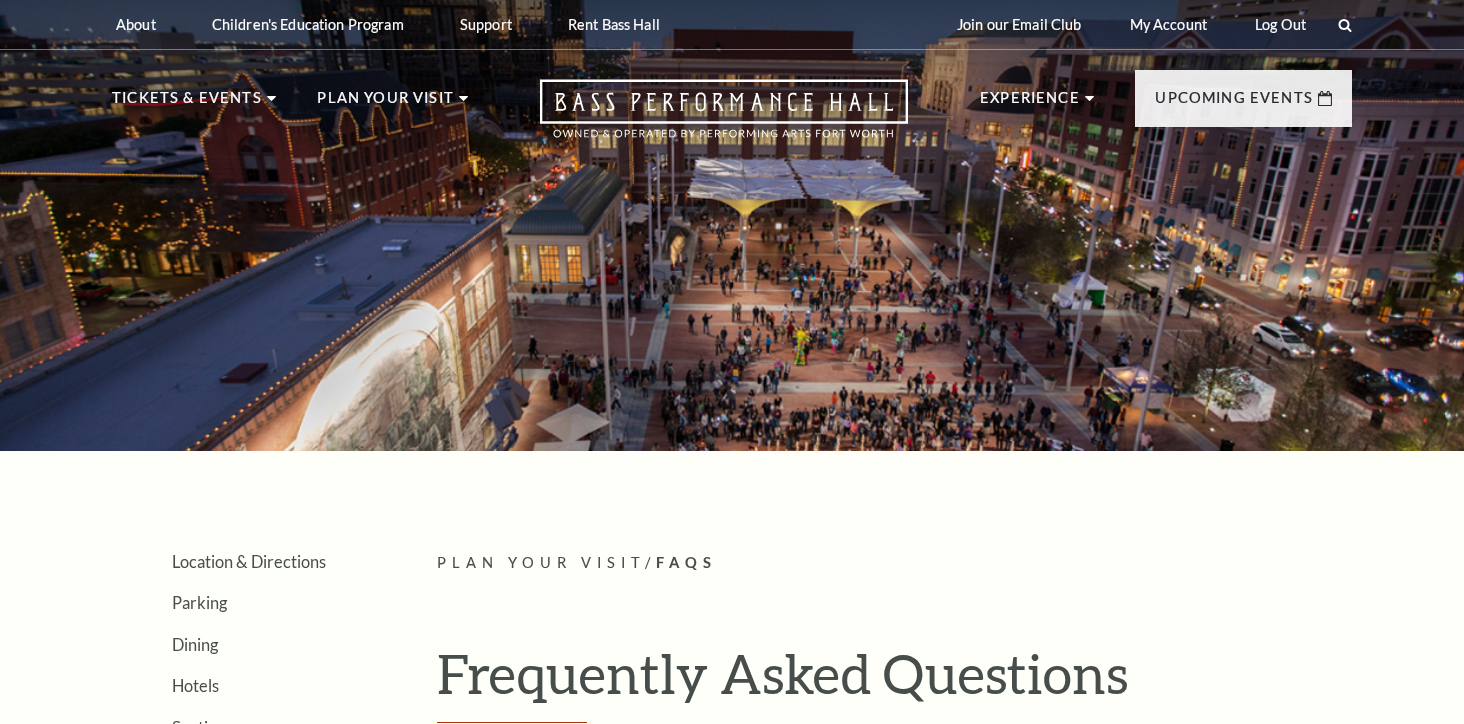 scroll, scrollTop: 0, scrollLeft: 0, axis: both 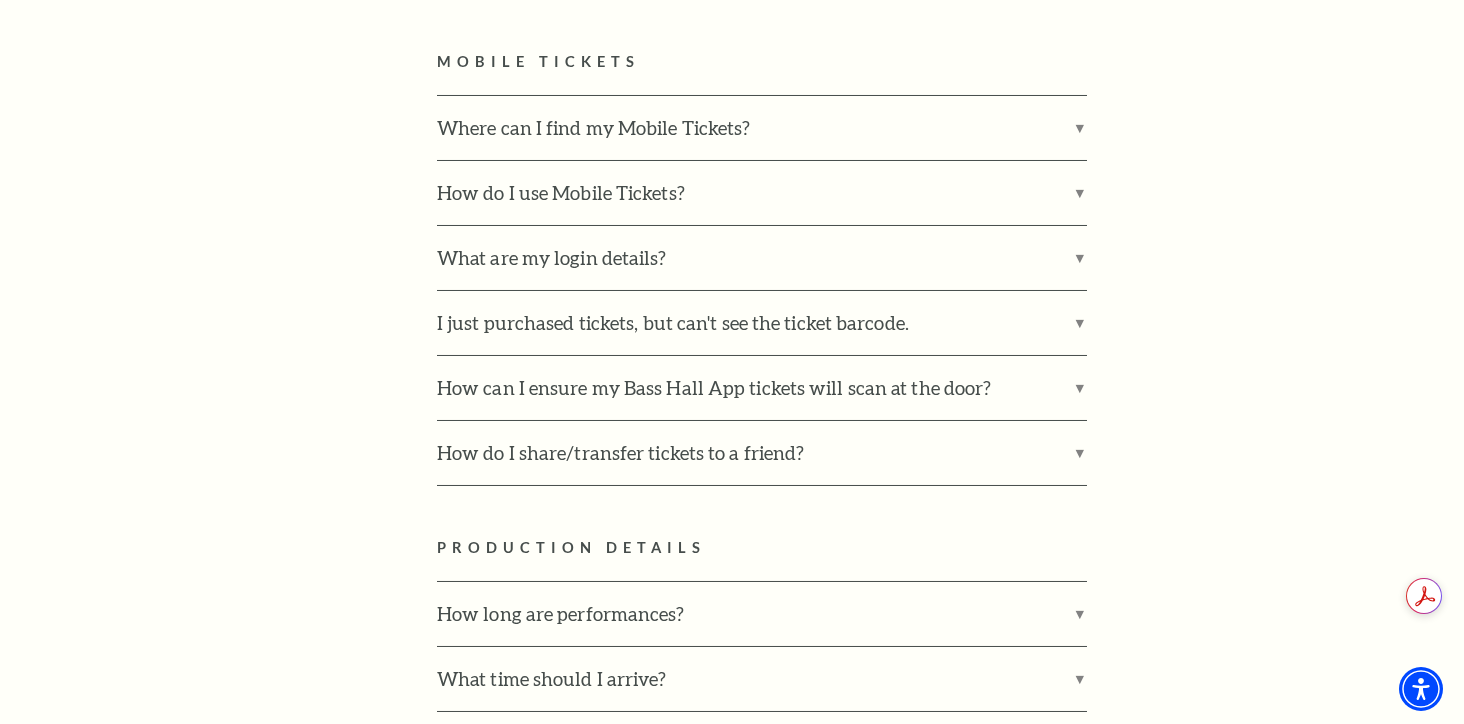 drag, startPoint x: 1234, startPoint y: 522, endPoint x: 1011, endPoint y: 508, distance: 223.43903 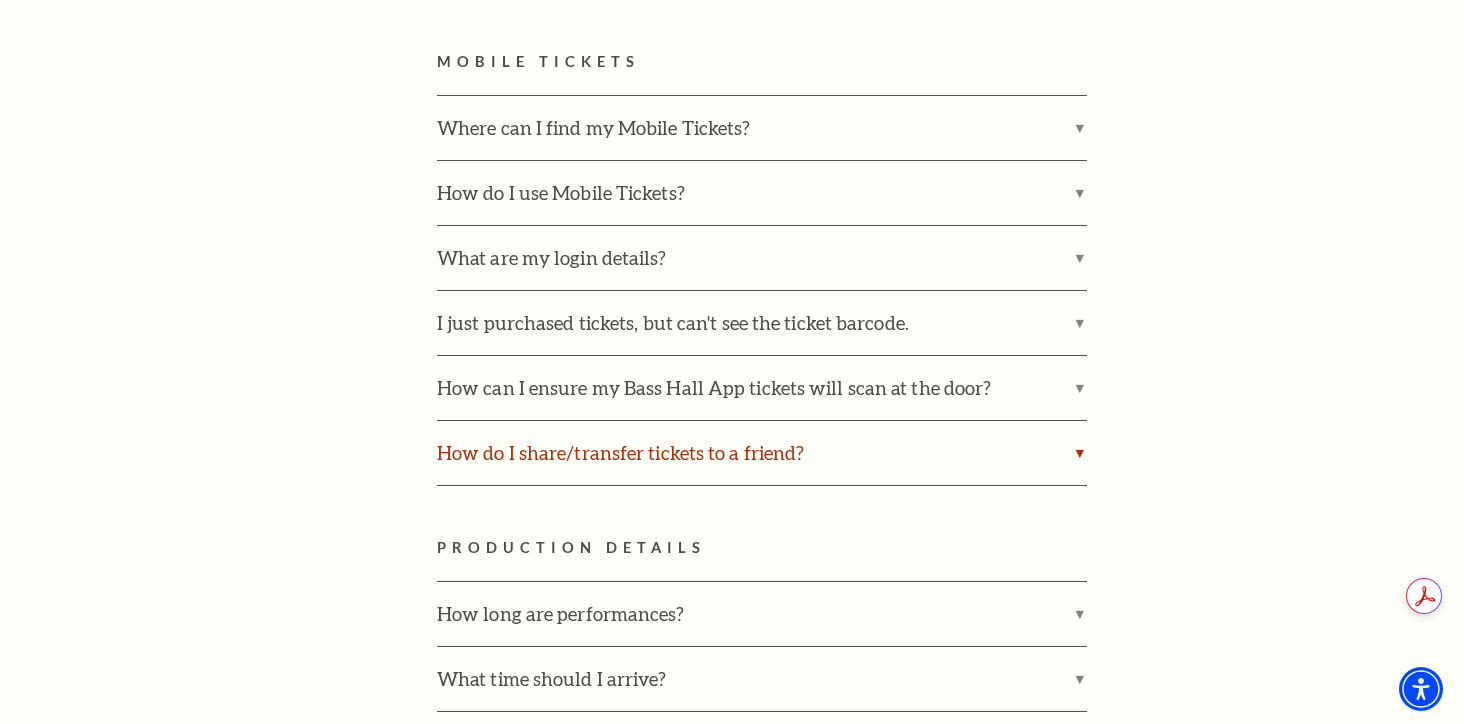 drag, startPoint x: 1011, startPoint y: 508, endPoint x: 447, endPoint y: 451, distance: 566.873 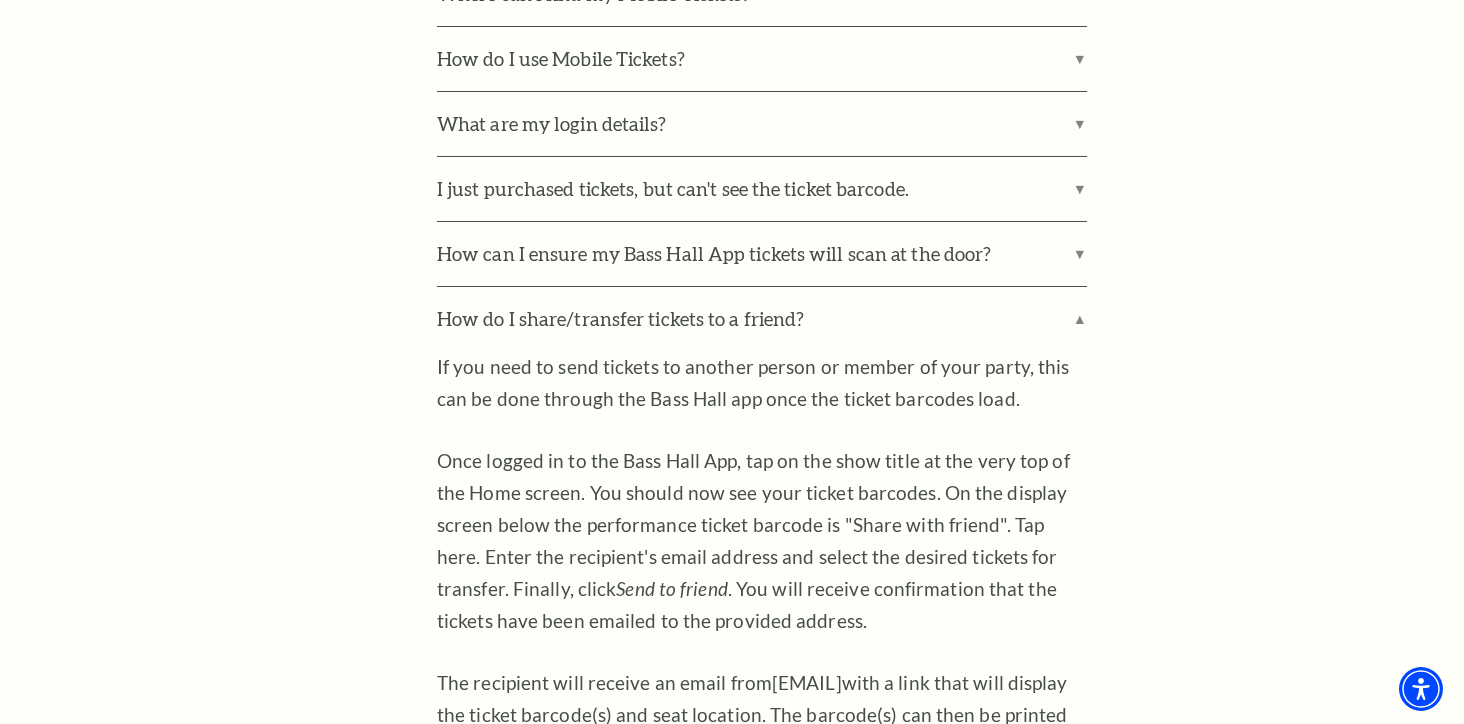 scroll, scrollTop: 1466, scrollLeft: 0, axis: vertical 